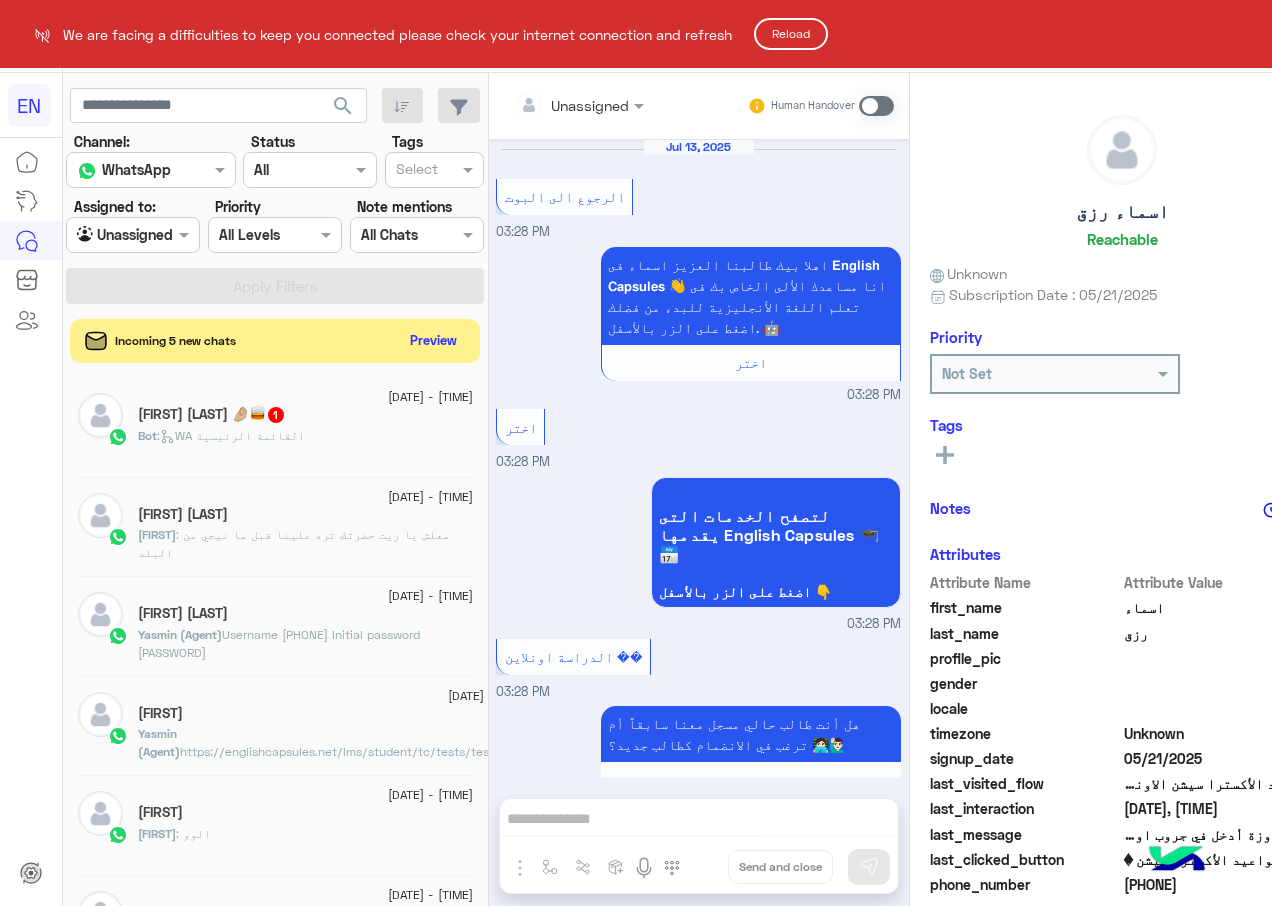 scroll, scrollTop: 0, scrollLeft: 0, axis: both 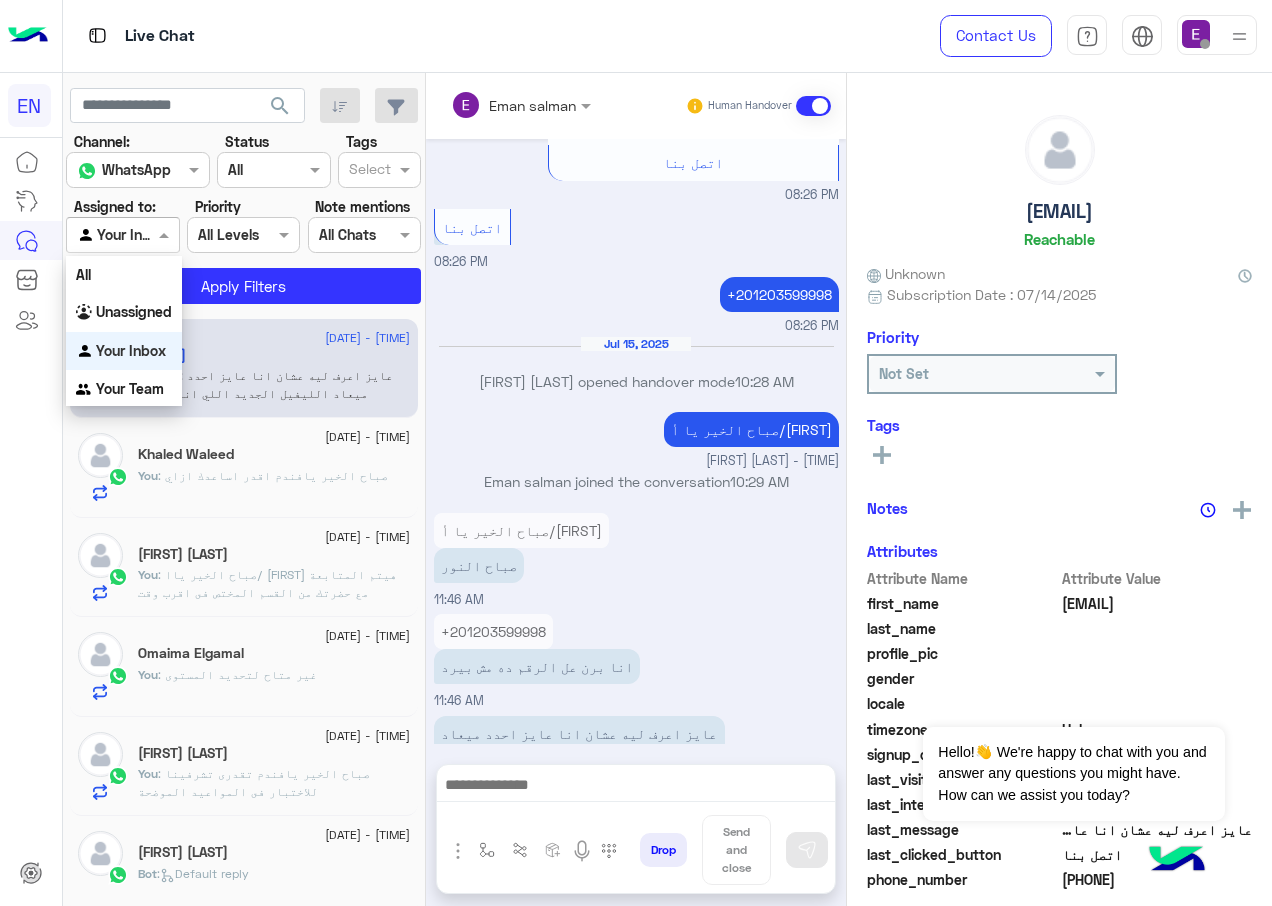 click on "Agent Filter Your Inbox" at bounding box center (122, 235) 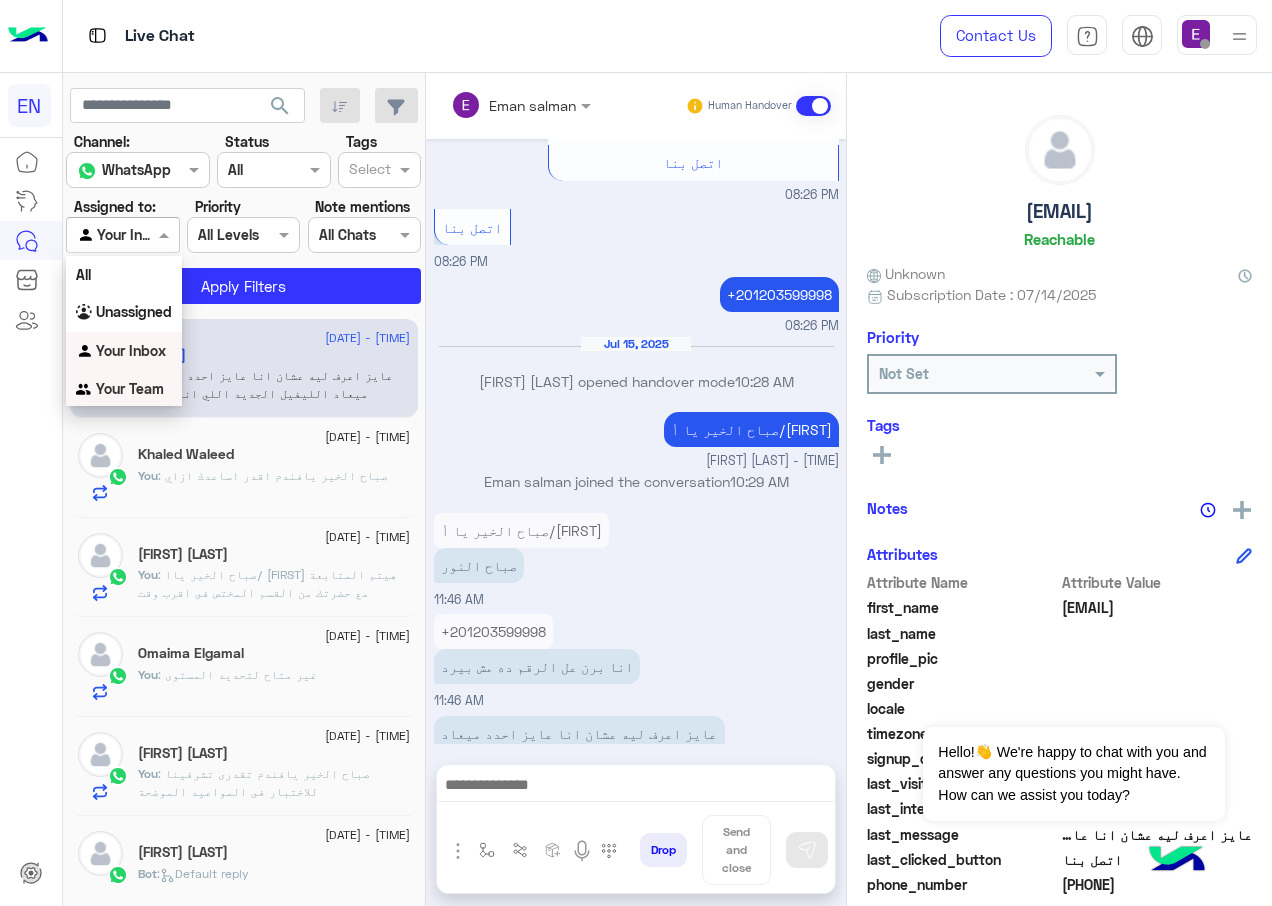 click on "Your Team" at bounding box center (130, 388) 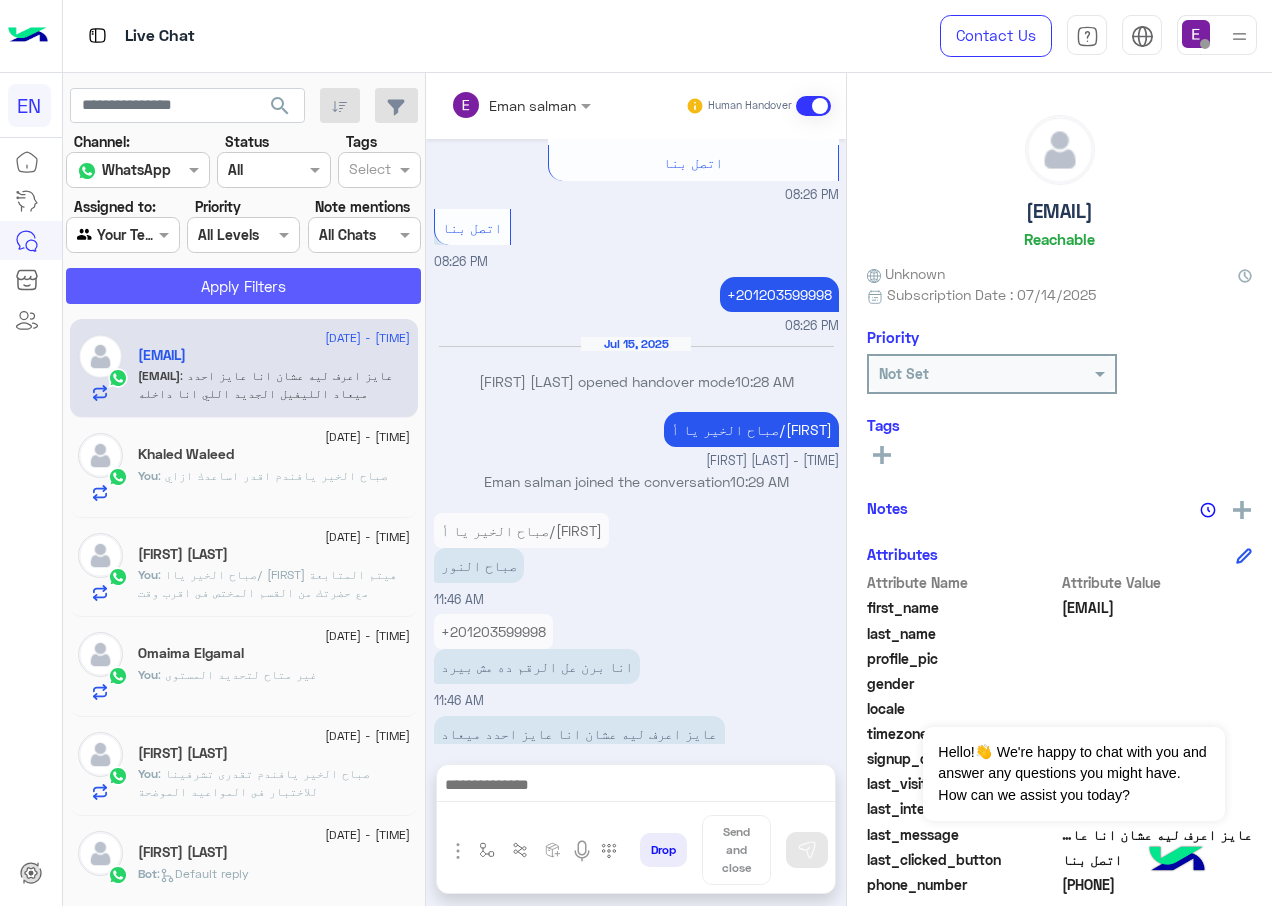 click on "Apply Filters" 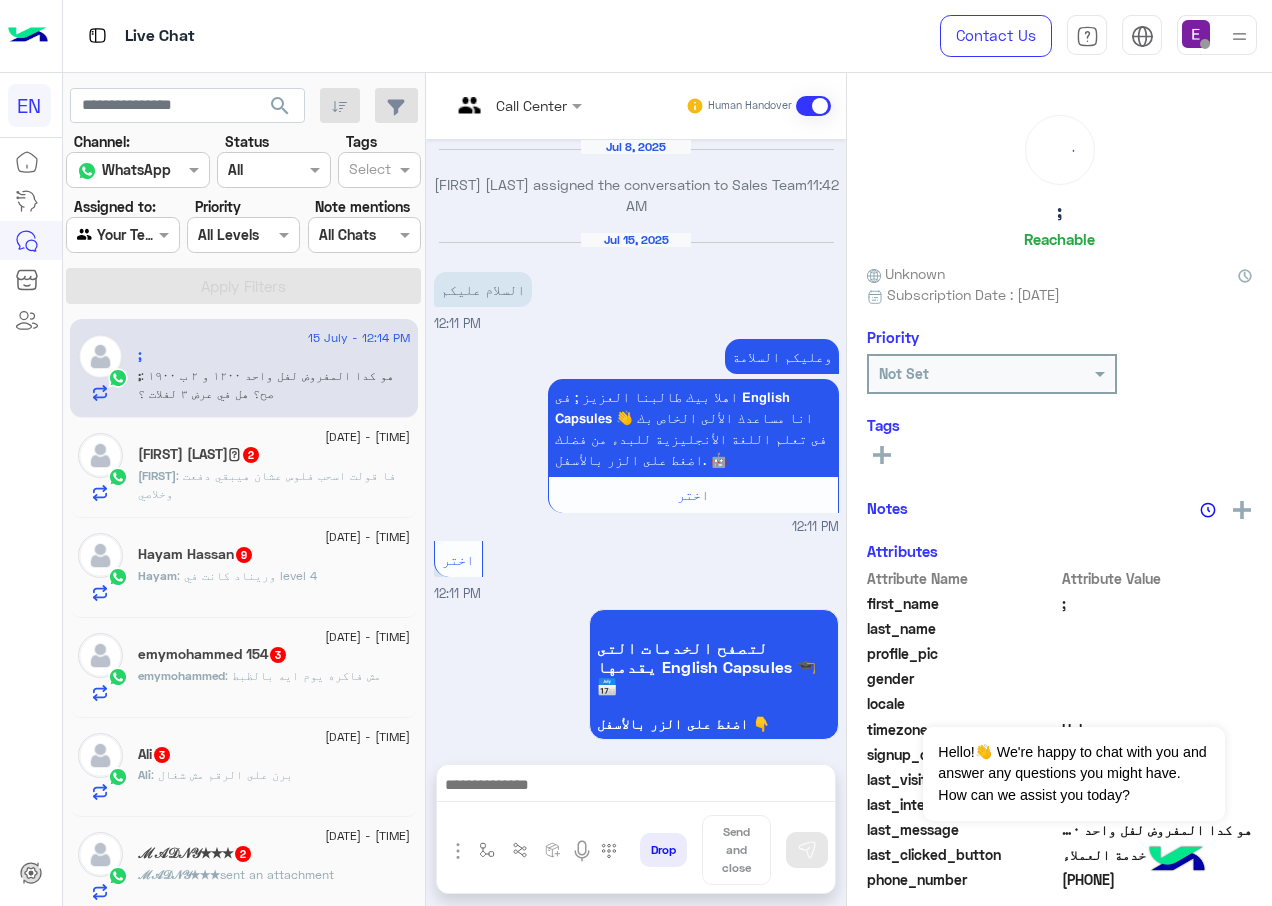 scroll, scrollTop: 1360, scrollLeft: 0, axis: vertical 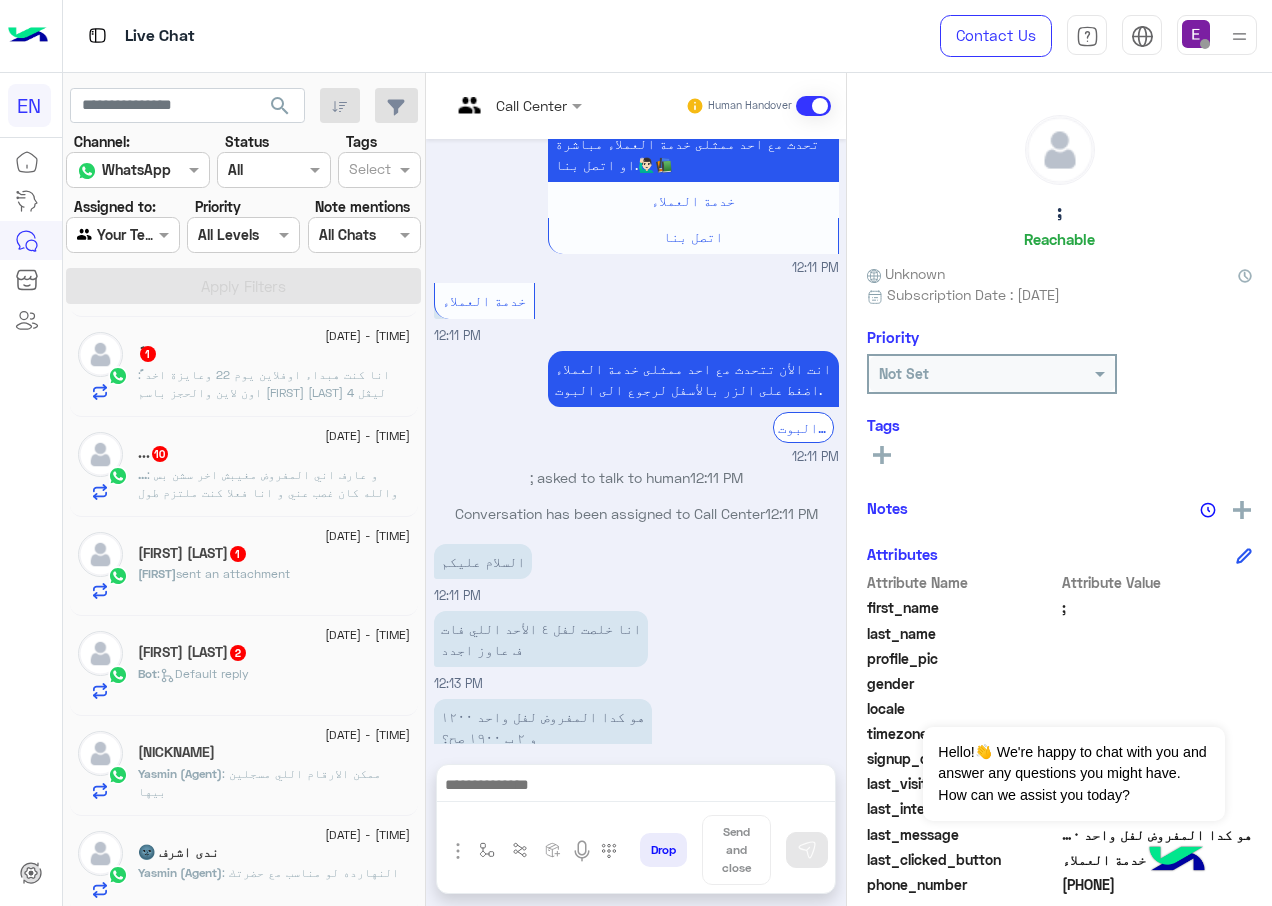 click on "[FIRST] [LAST] 2" 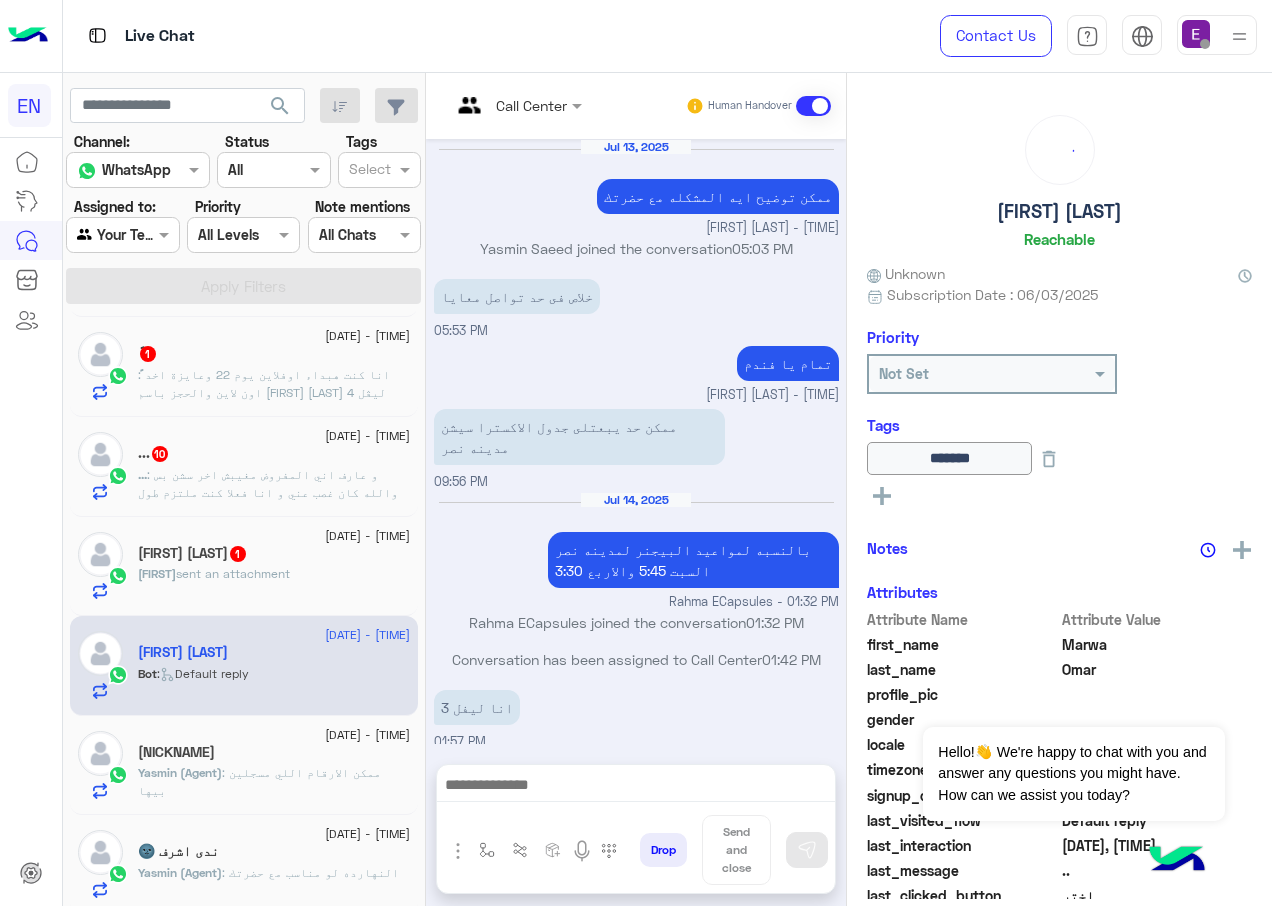 scroll, scrollTop: 865, scrollLeft: 0, axis: vertical 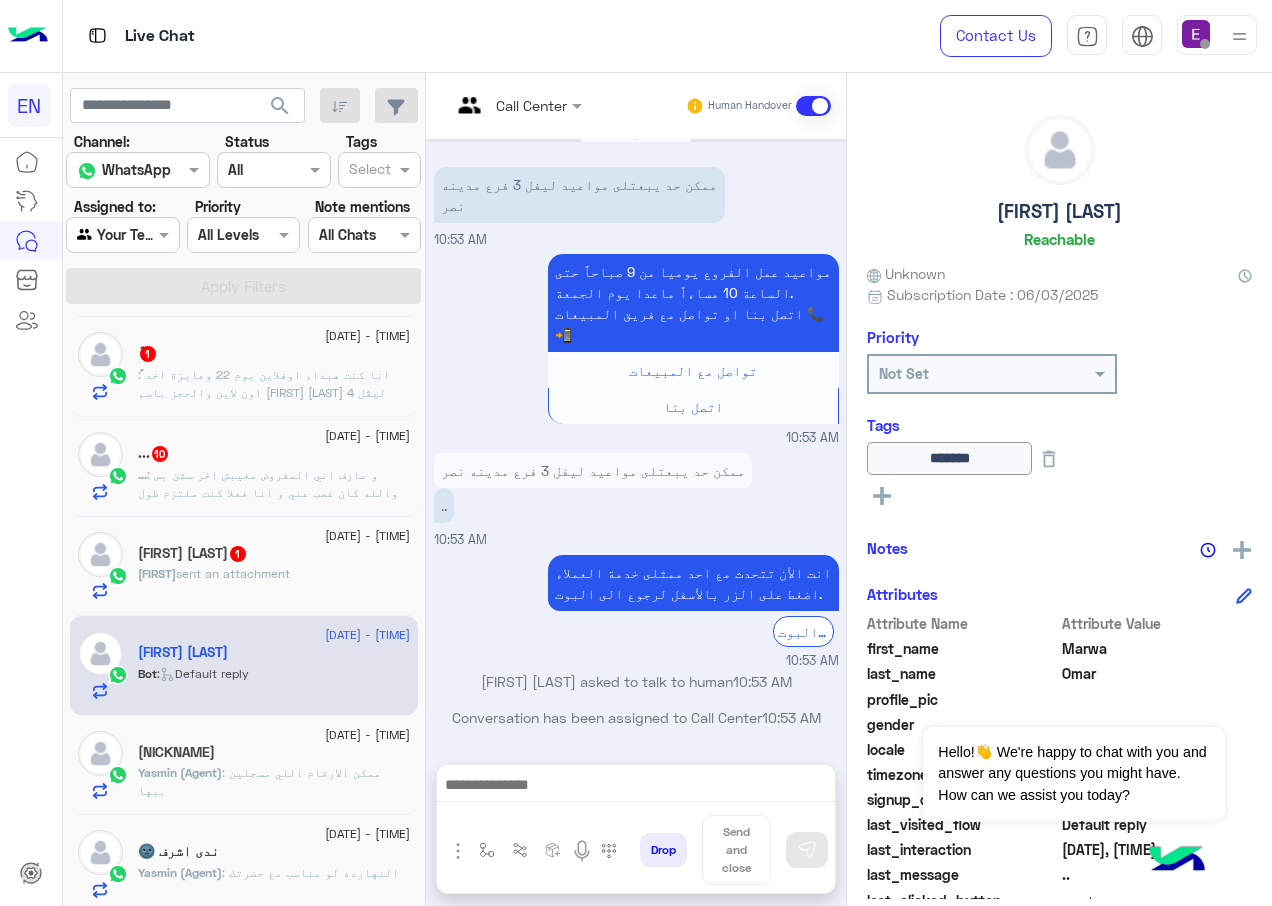 click on "[FIRST] sent an attachment" 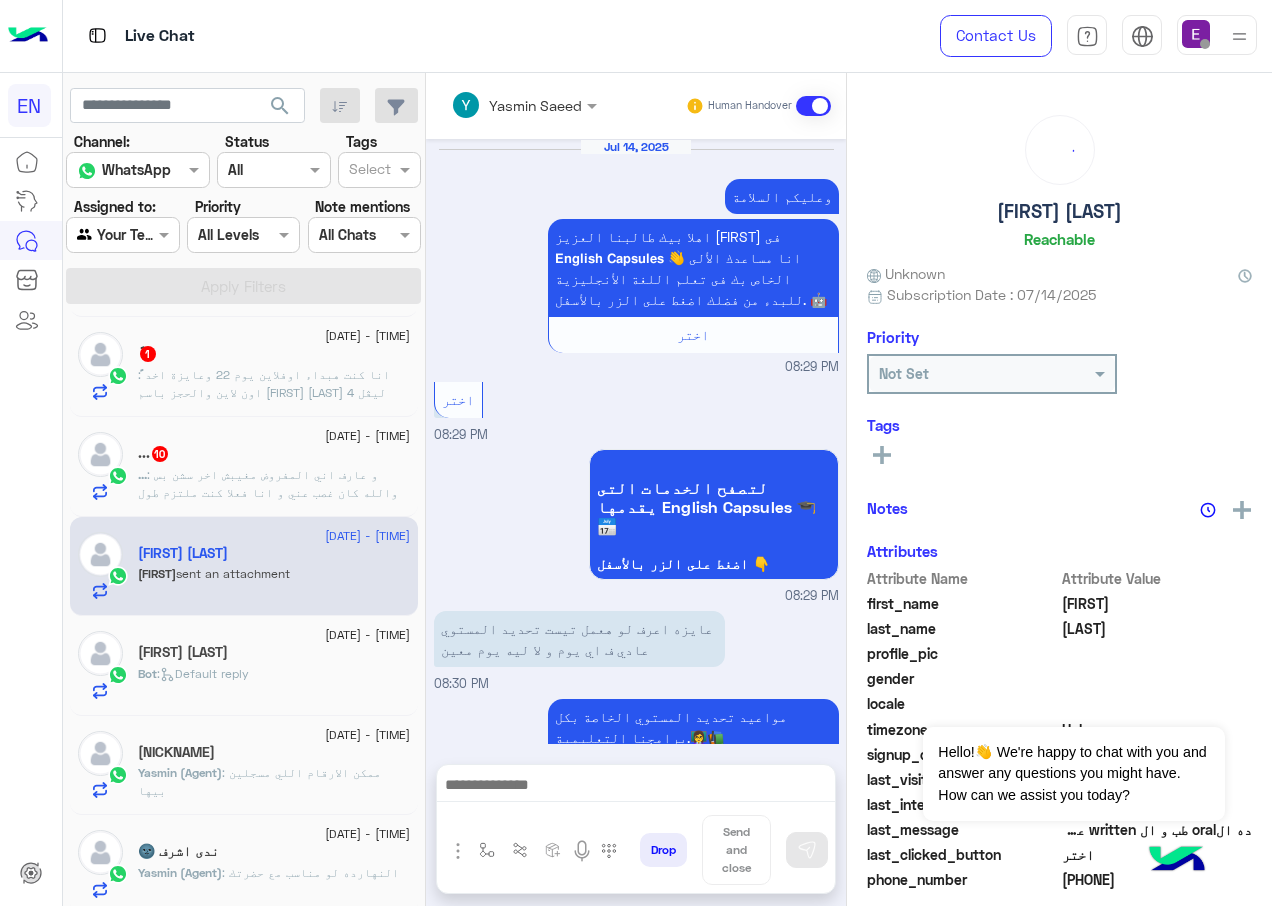 scroll, scrollTop: 2223, scrollLeft: 0, axis: vertical 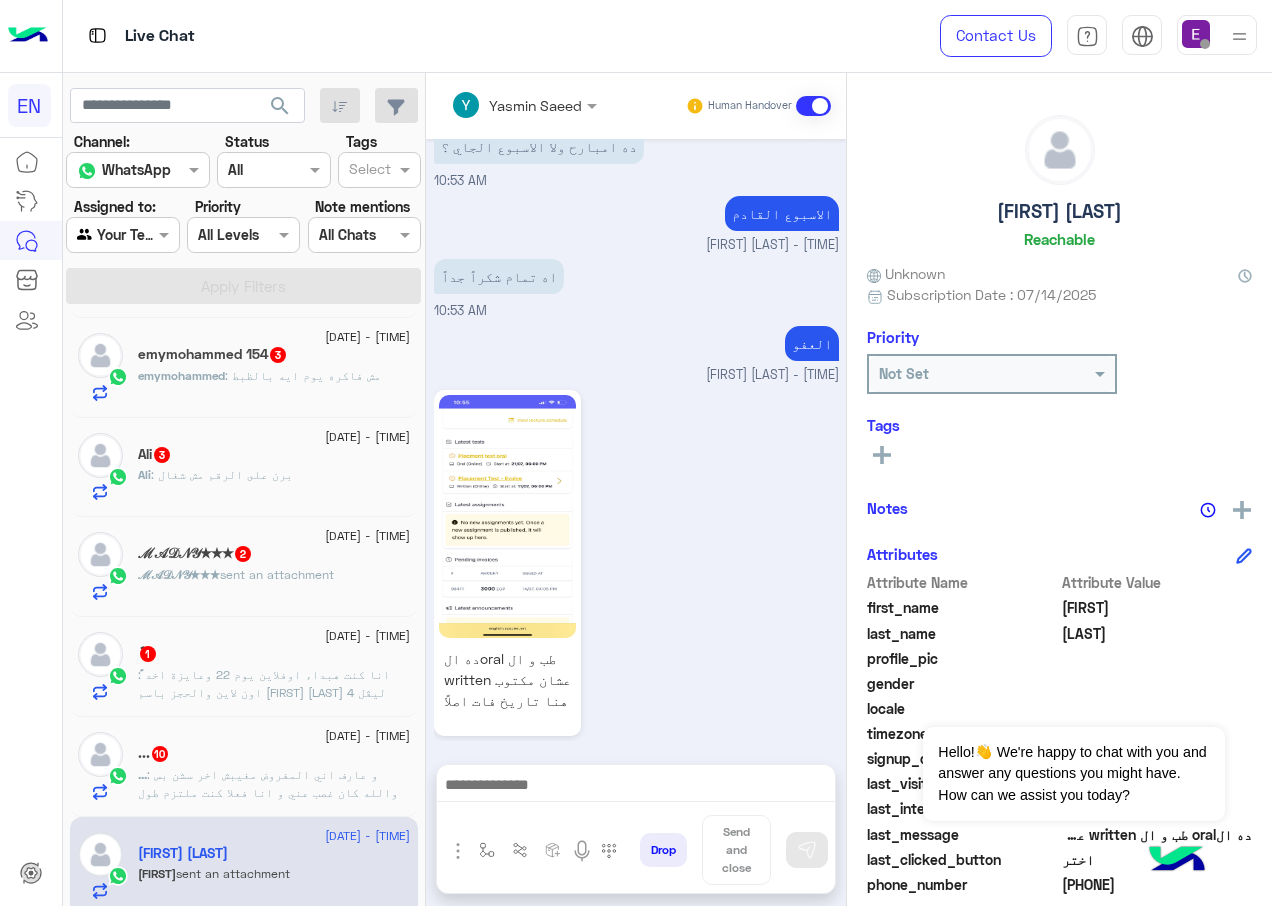 click on "[FIRST] : برن على الرقم مش شغال" 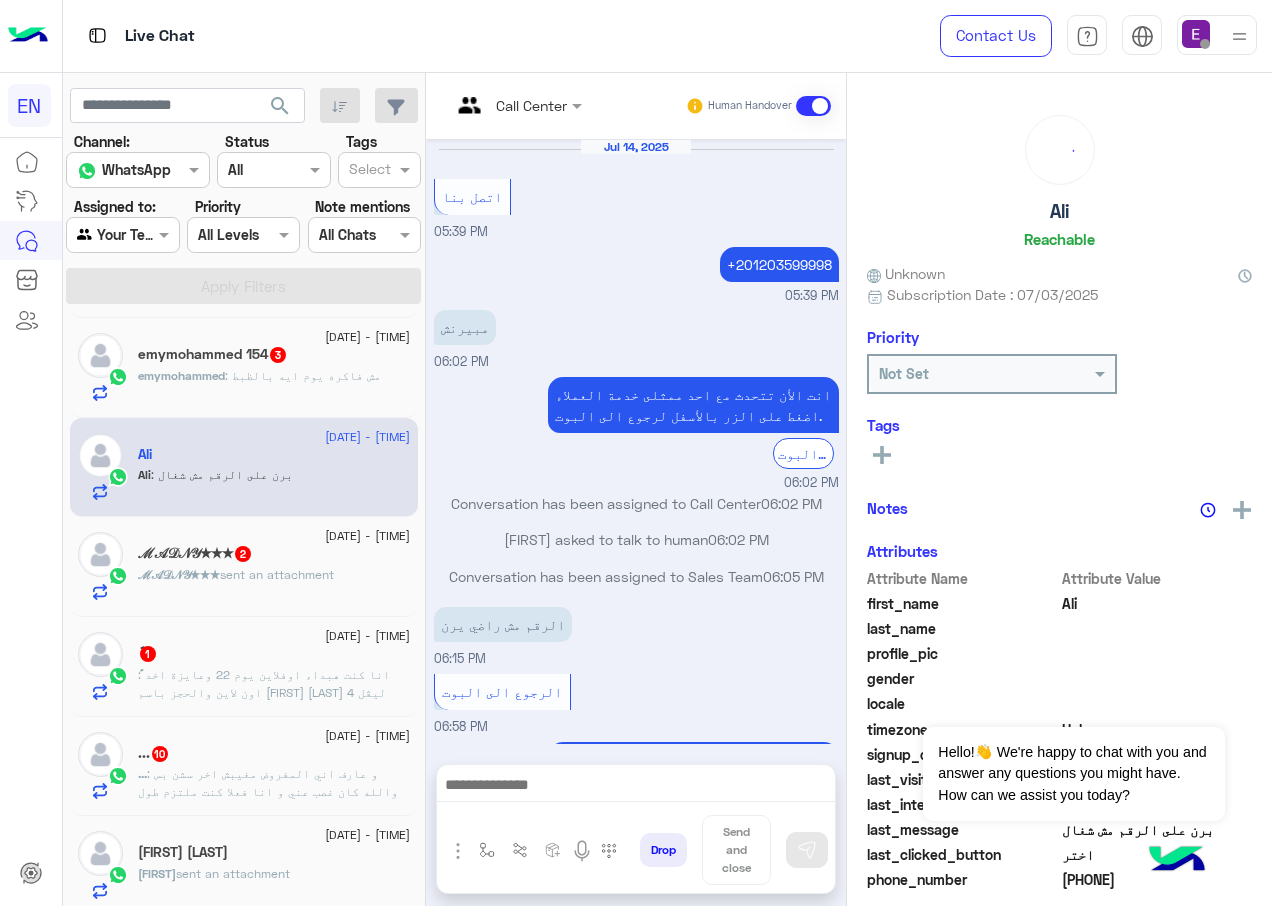 scroll, scrollTop: 868, scrollLeft: 0, axis: vertical 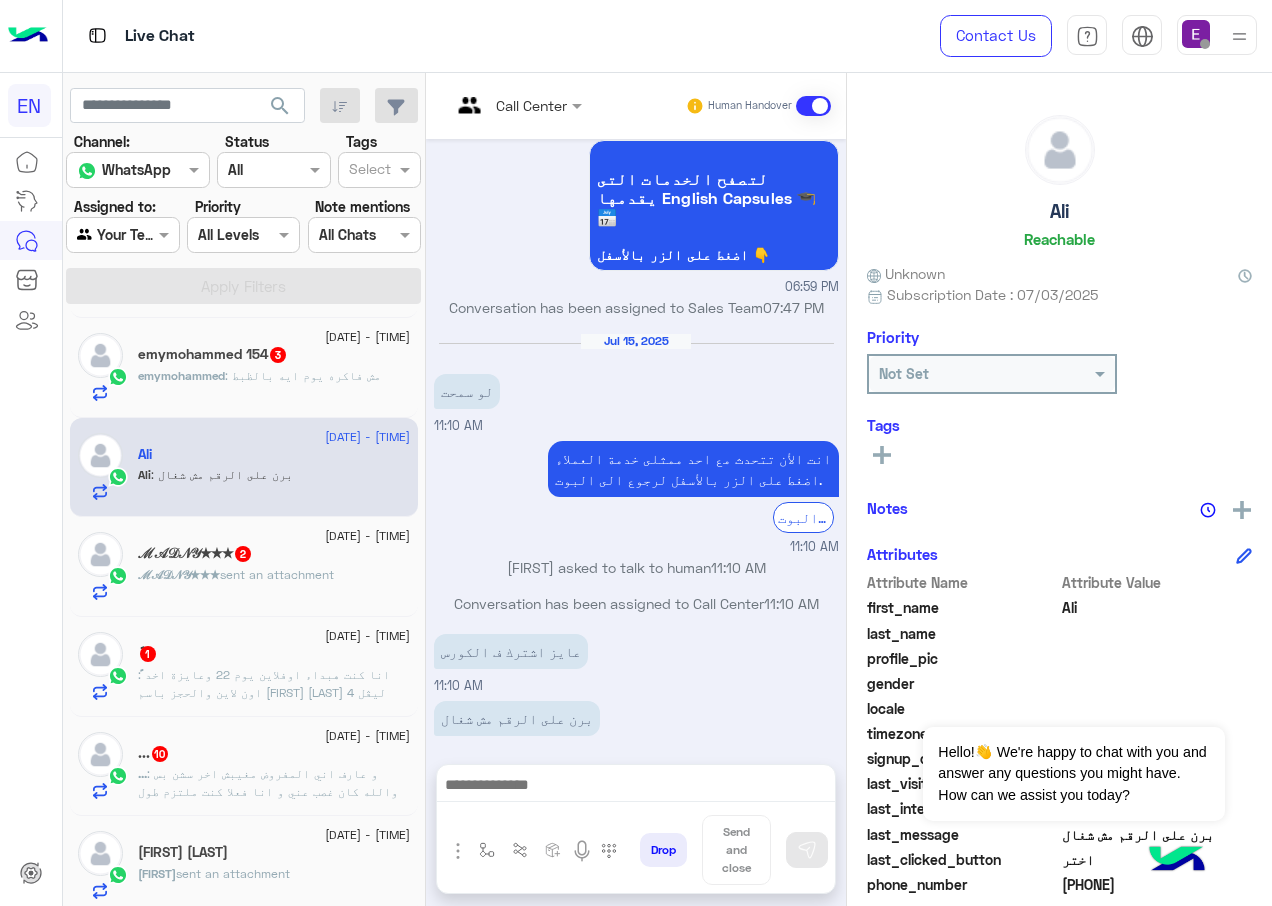 click at bounding box center (491, 105) 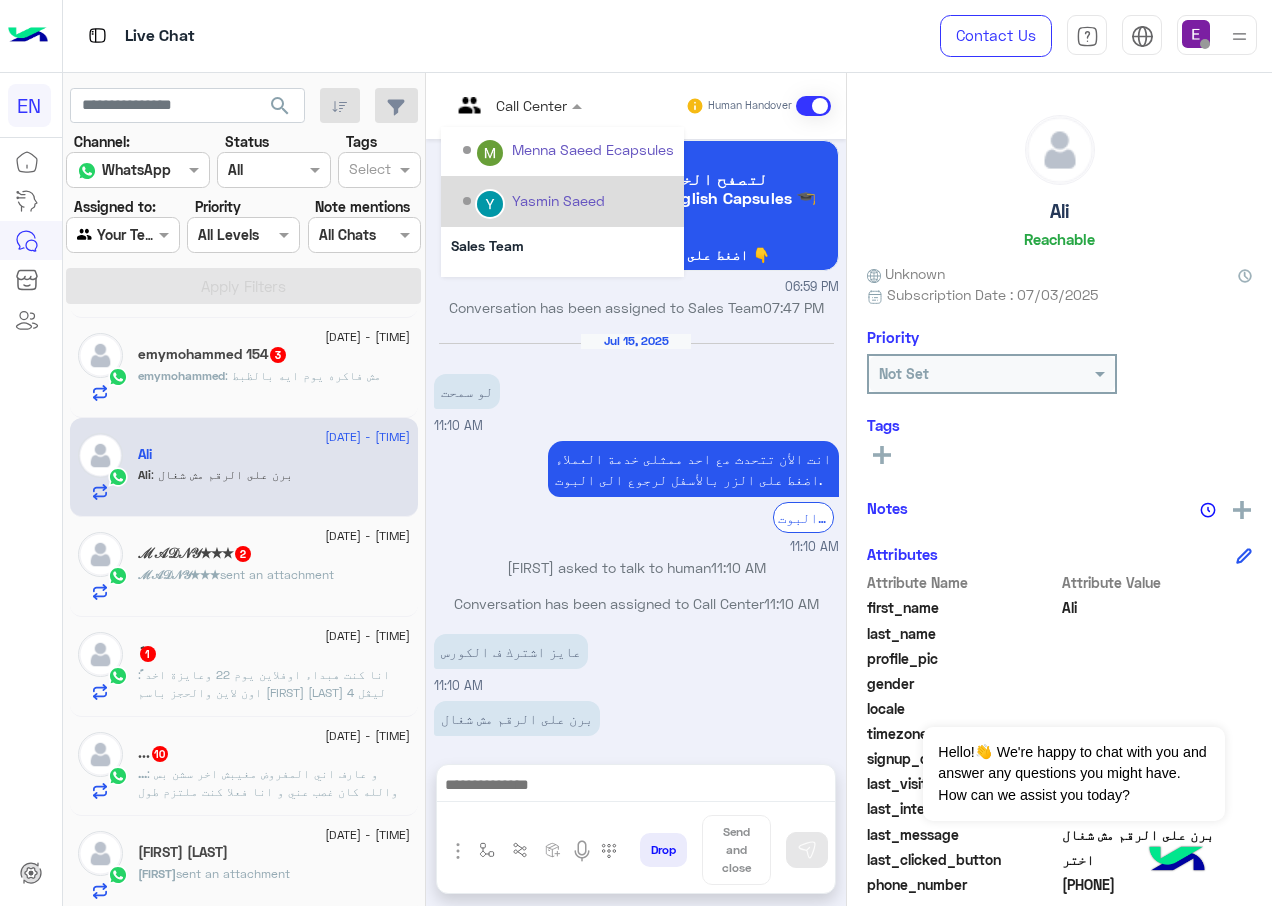 scroll, scrollTop: 332, scrollLeft: 0, axis: vertical 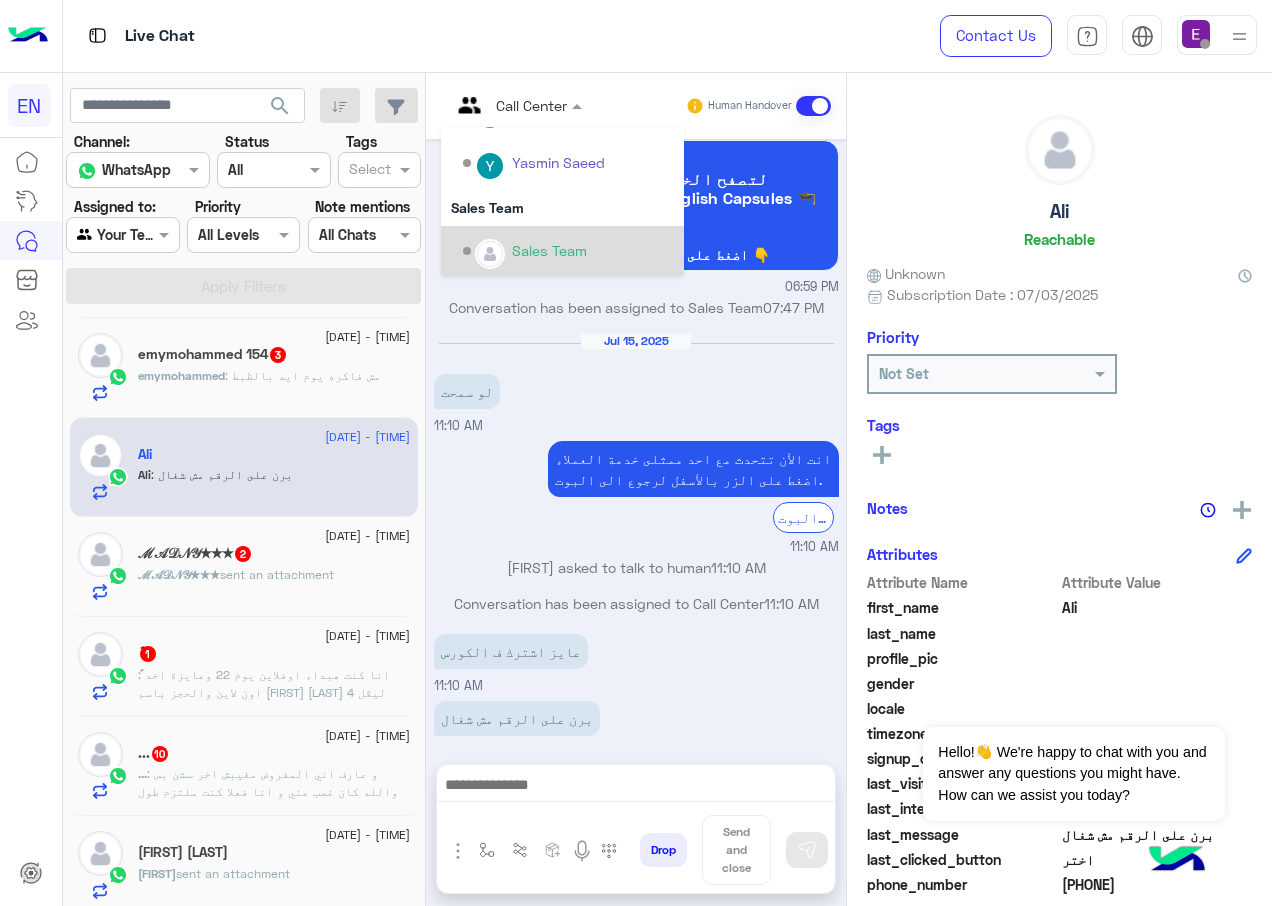 click on "Sales Team" at bounding box center (568, 251) 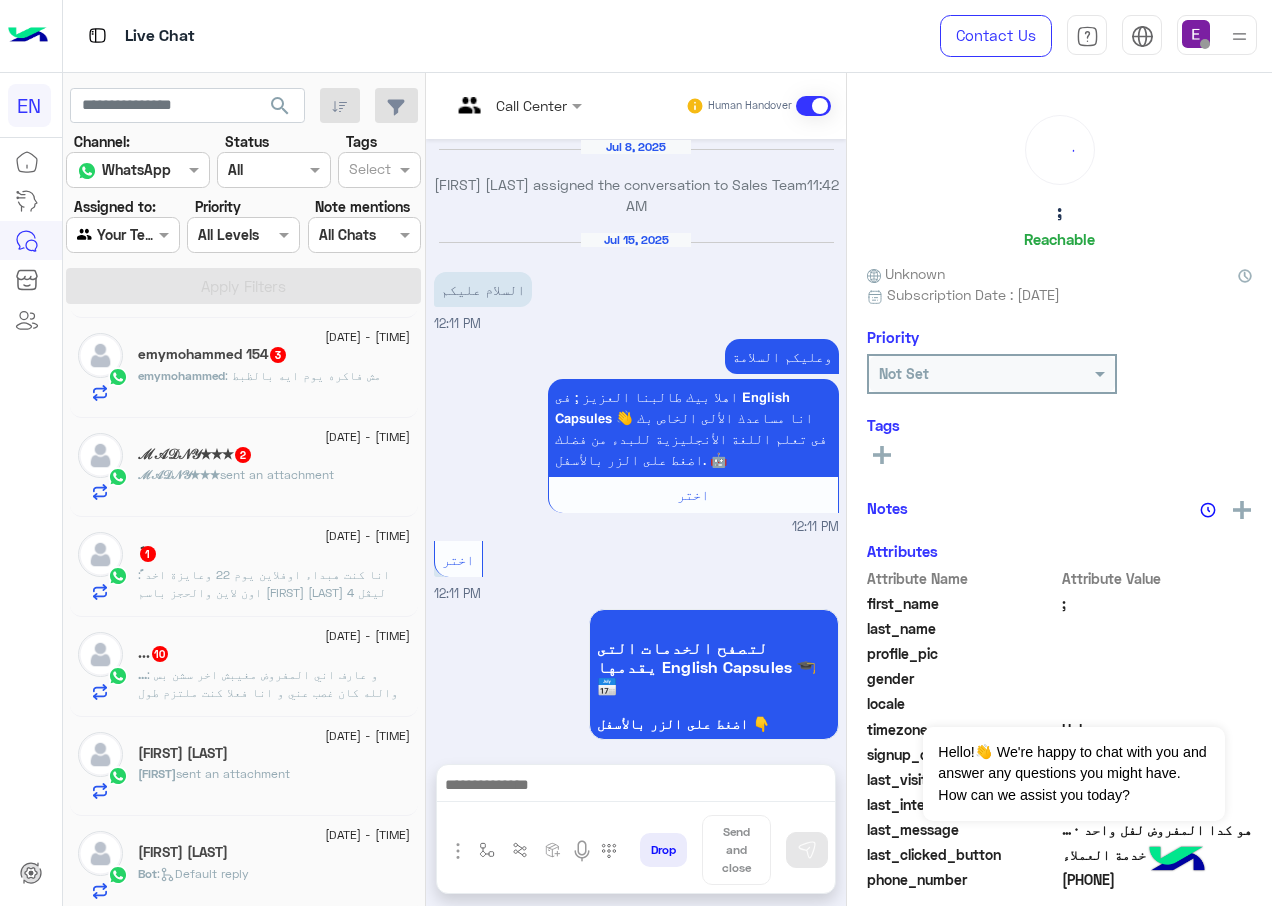 scroll, scrollTop: 1360, scrollLeft: 0, axis: vertical 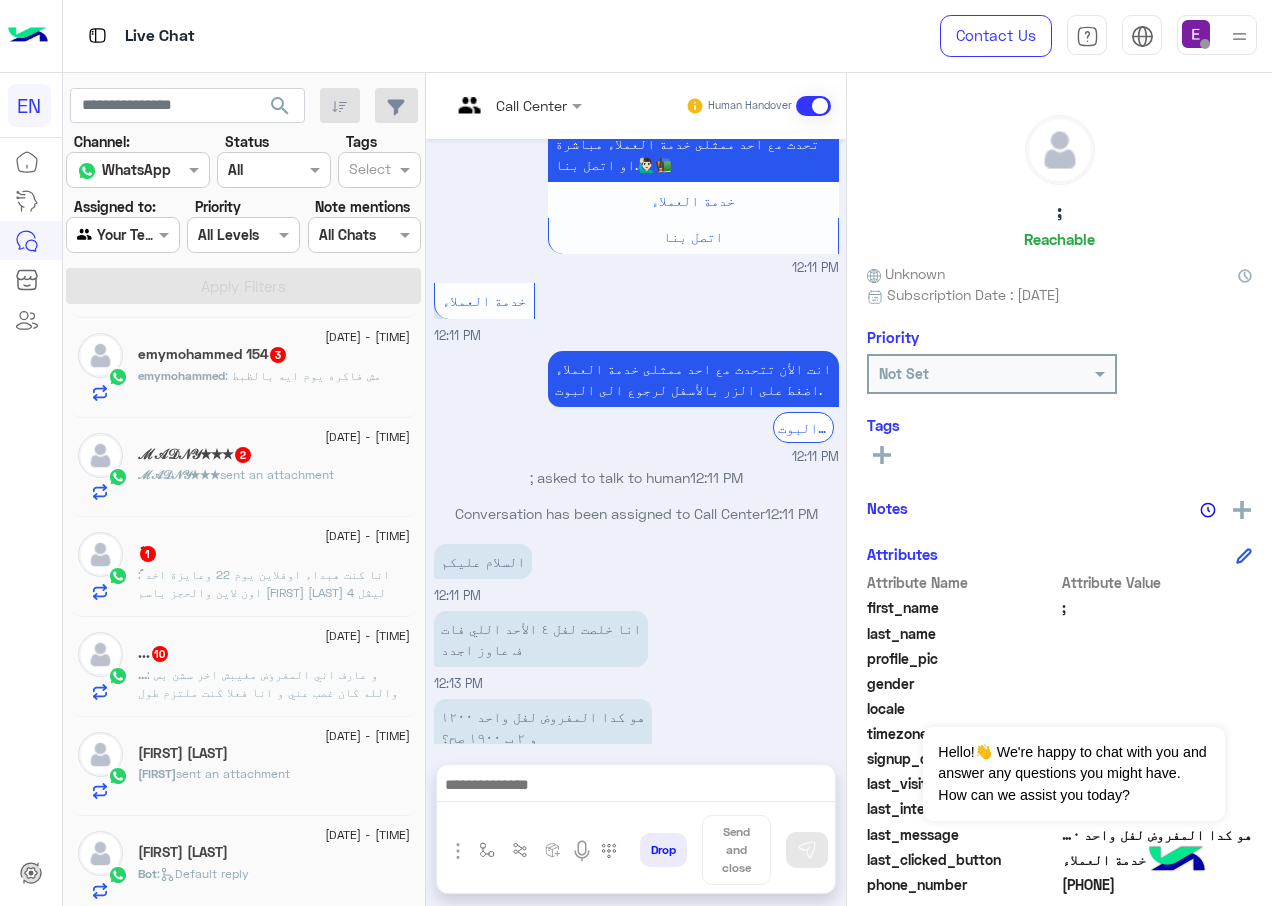 click on "[EMAIL] : مش فاكره يوم ايه بالظبط" 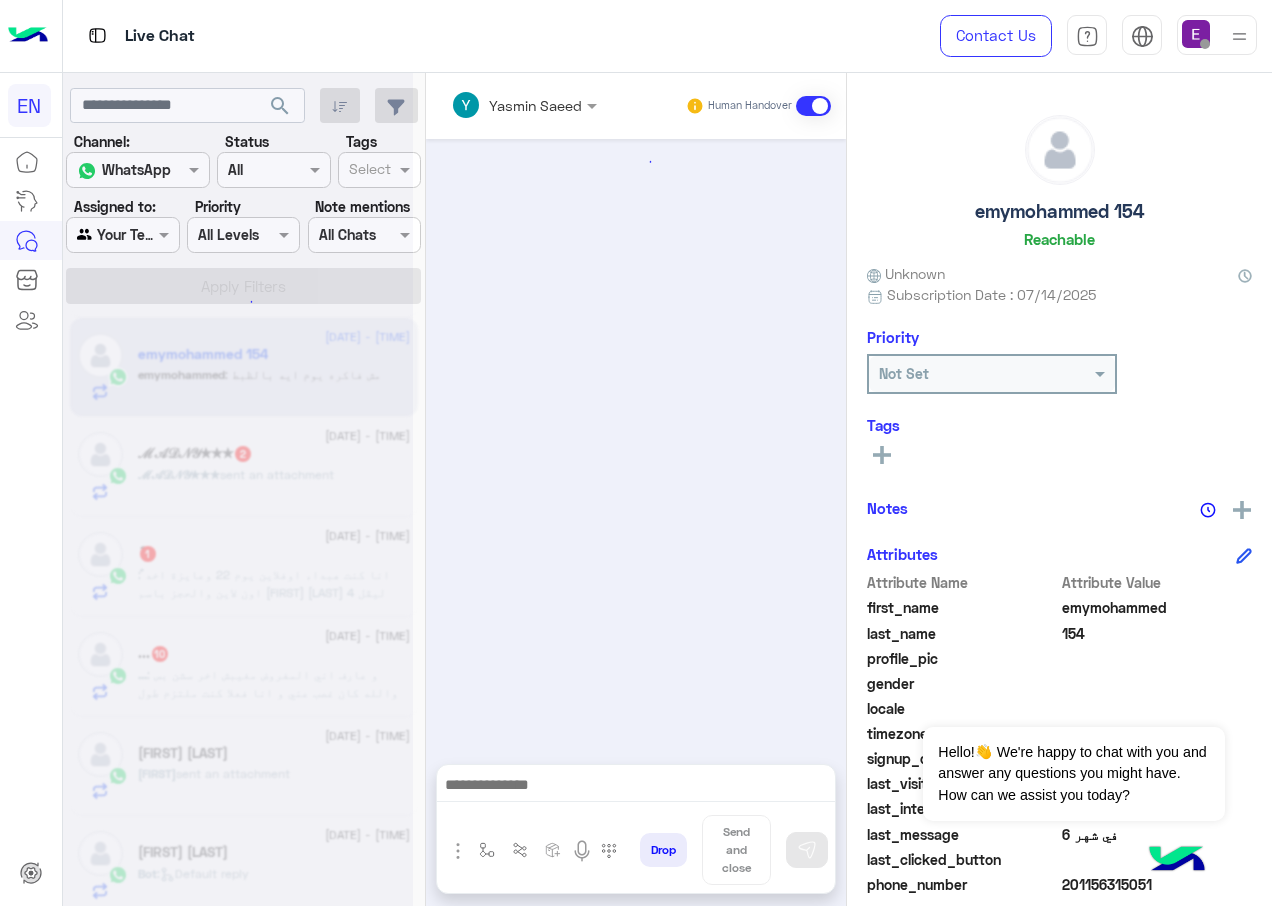 scroll, scrollTop: 768, scrollLeft: 0, axis: vertical 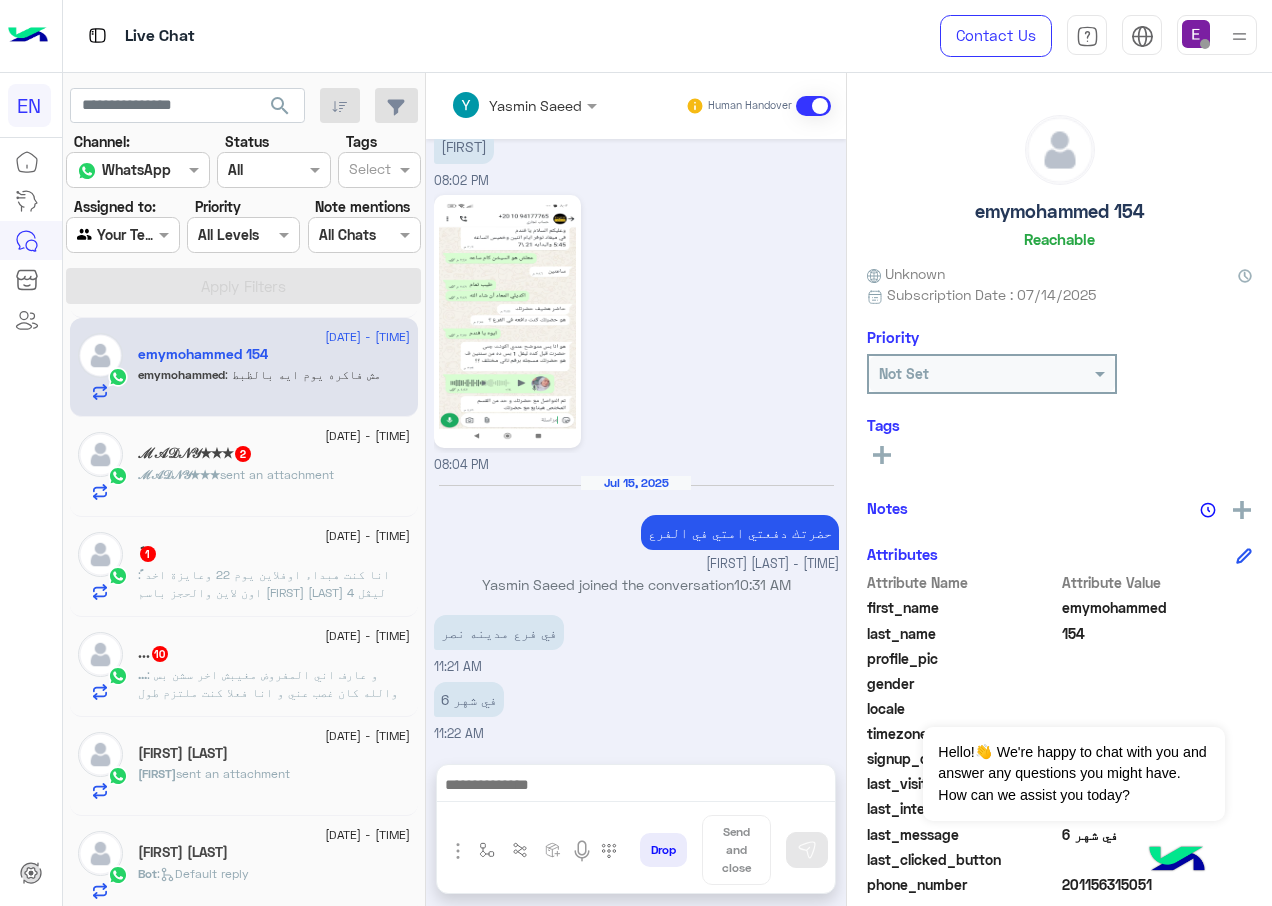 click on "sent an attachment" 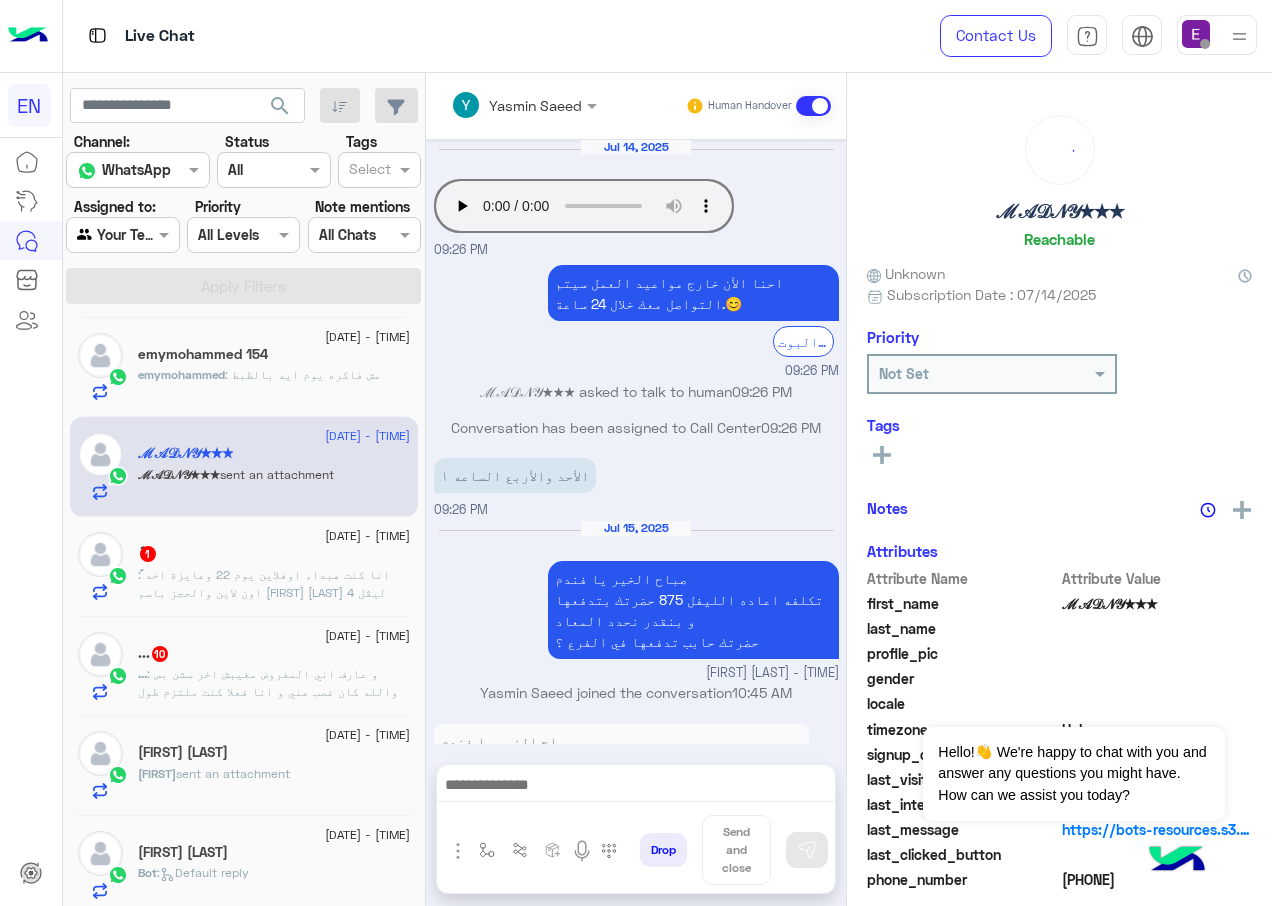 scroll, scrollTop: 203, scrollLeft: 0, axis: vertical 